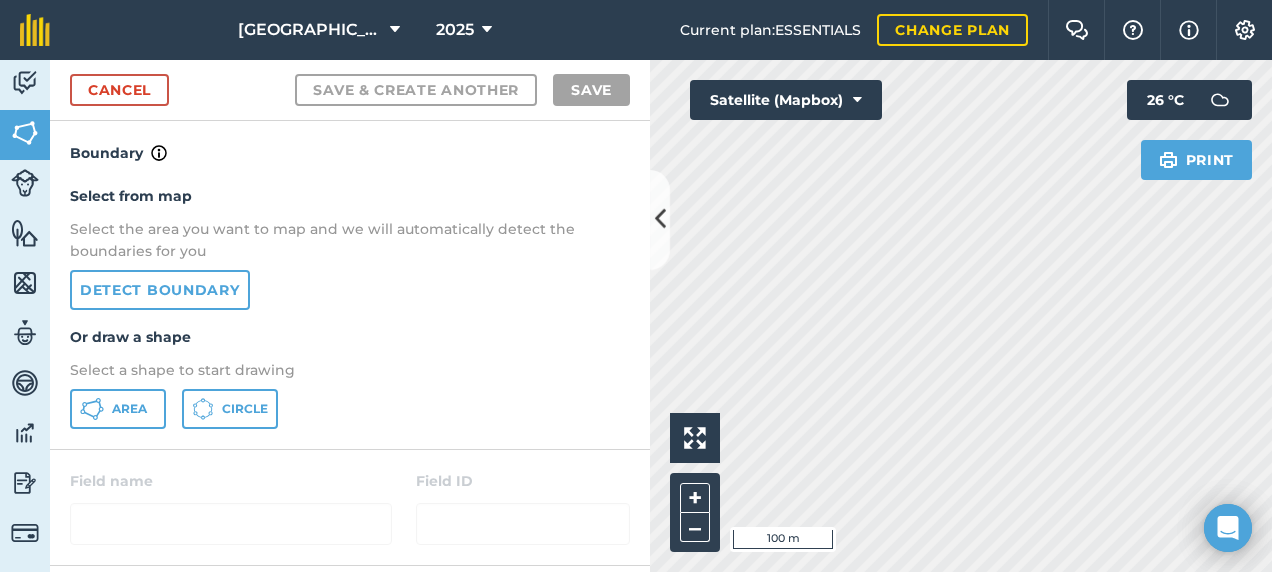 scroll, scrollTop: 0, scrollLeft: 0, axis: both 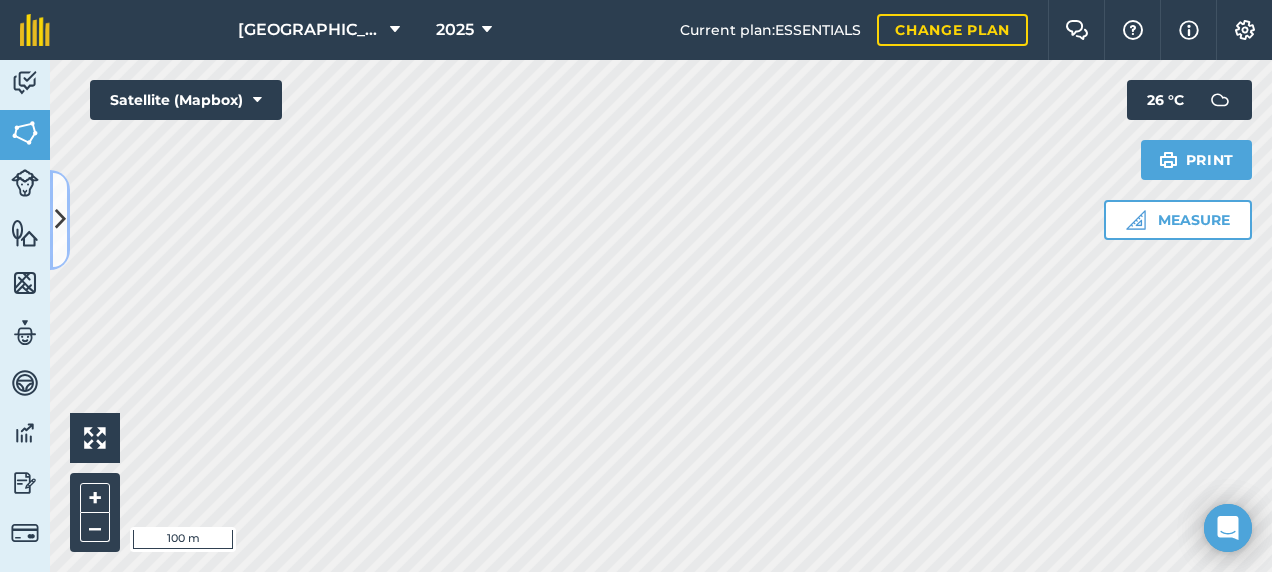 click at bounding box center [60, 219] 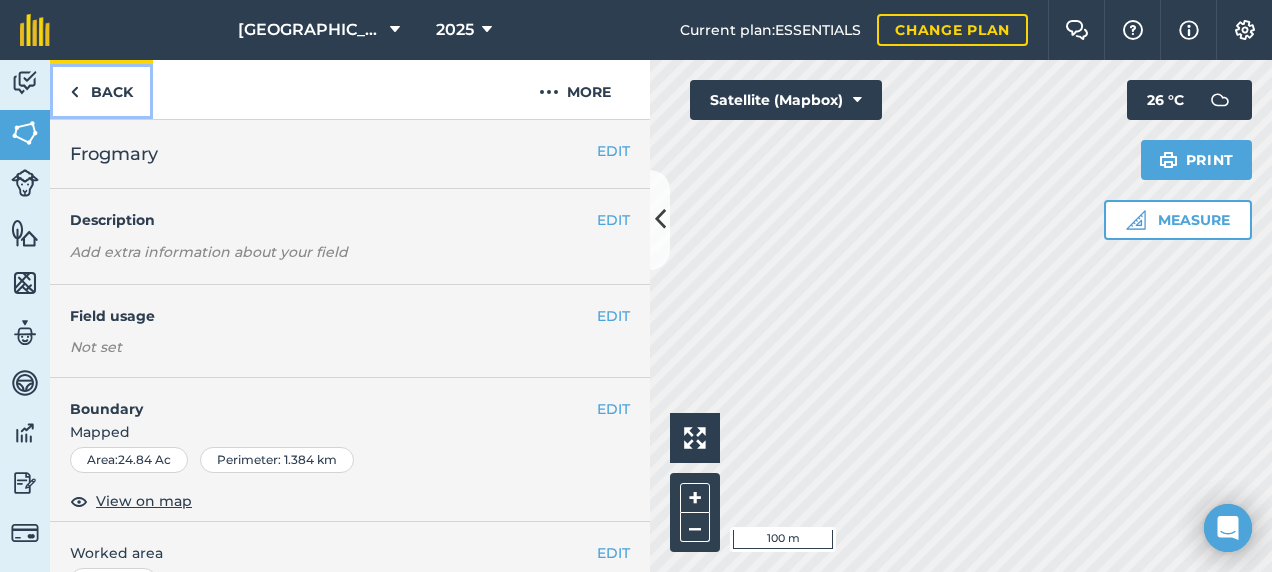 click on "Back" at bounding box center (101, 89) 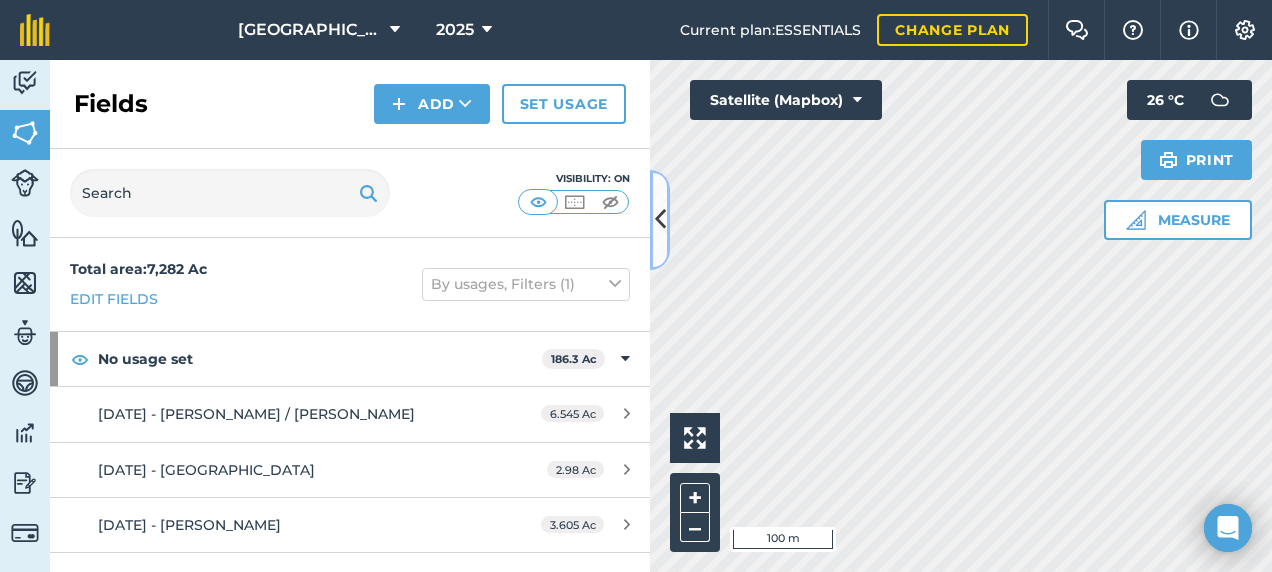 click at bounding box center [660, 219] 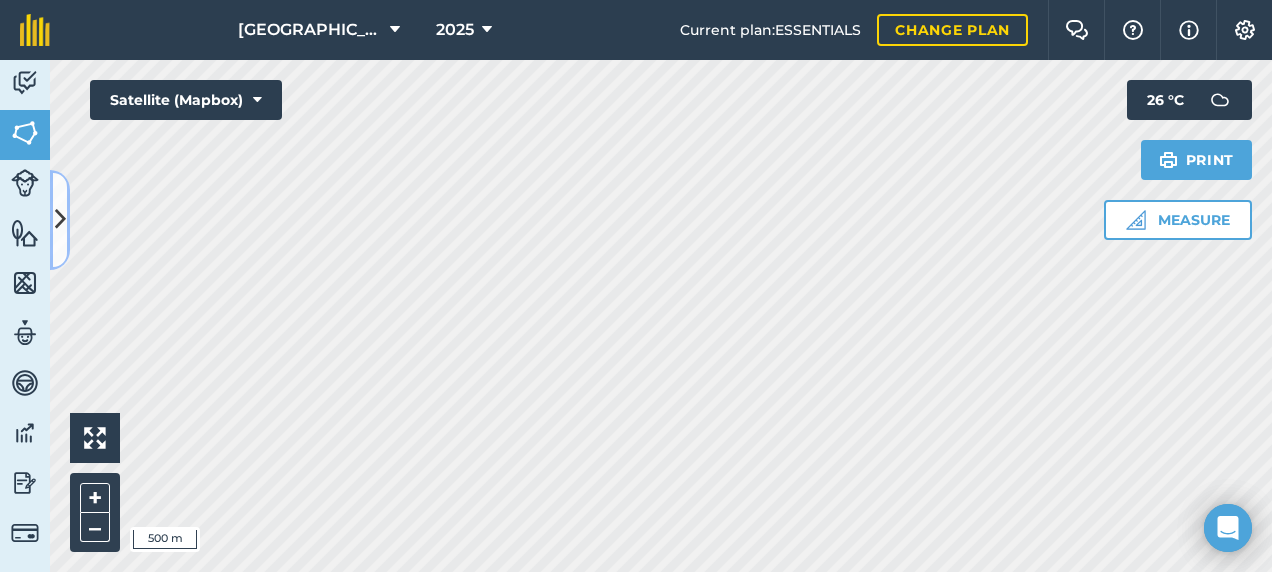 click at bounding box center (60, 220) 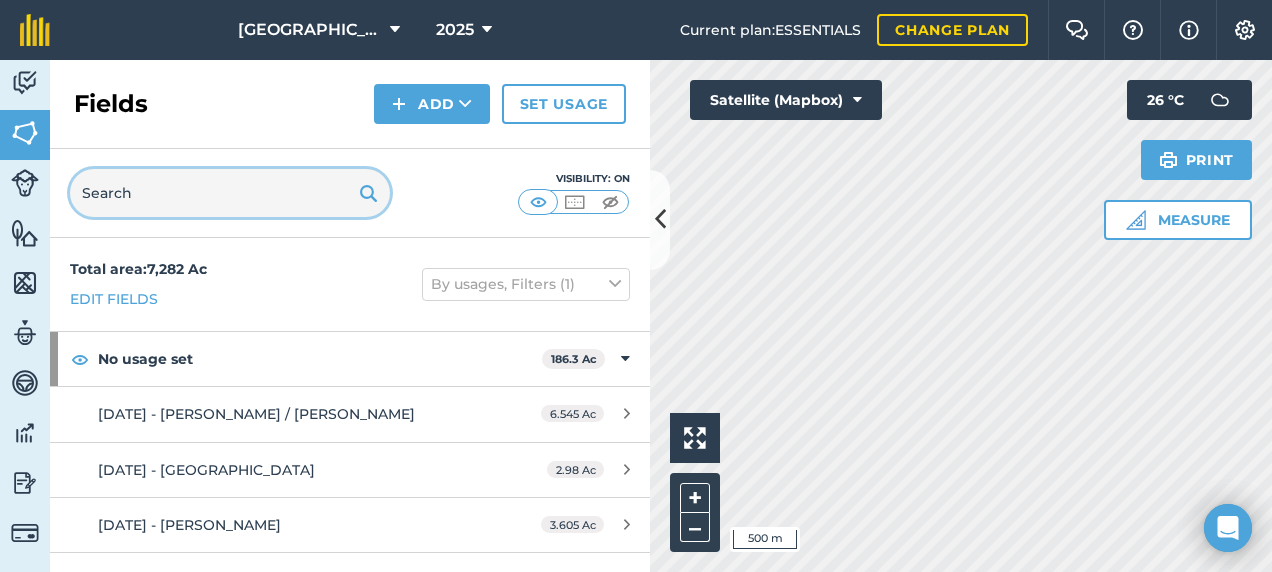 click at bounding box center [230, 193] 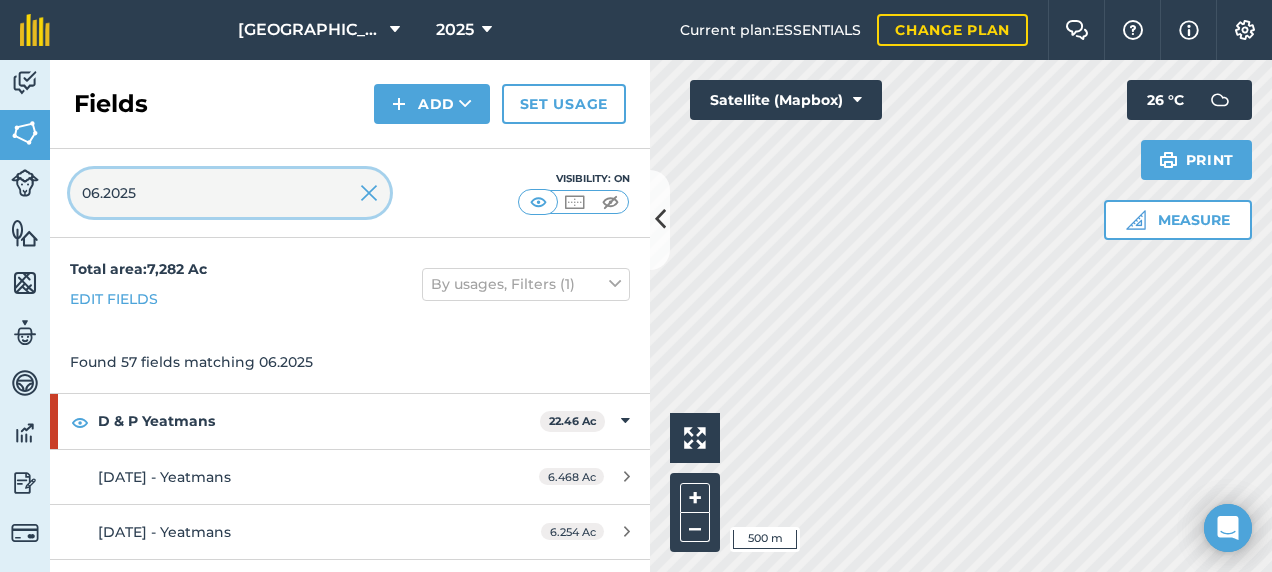type on "06.2025" 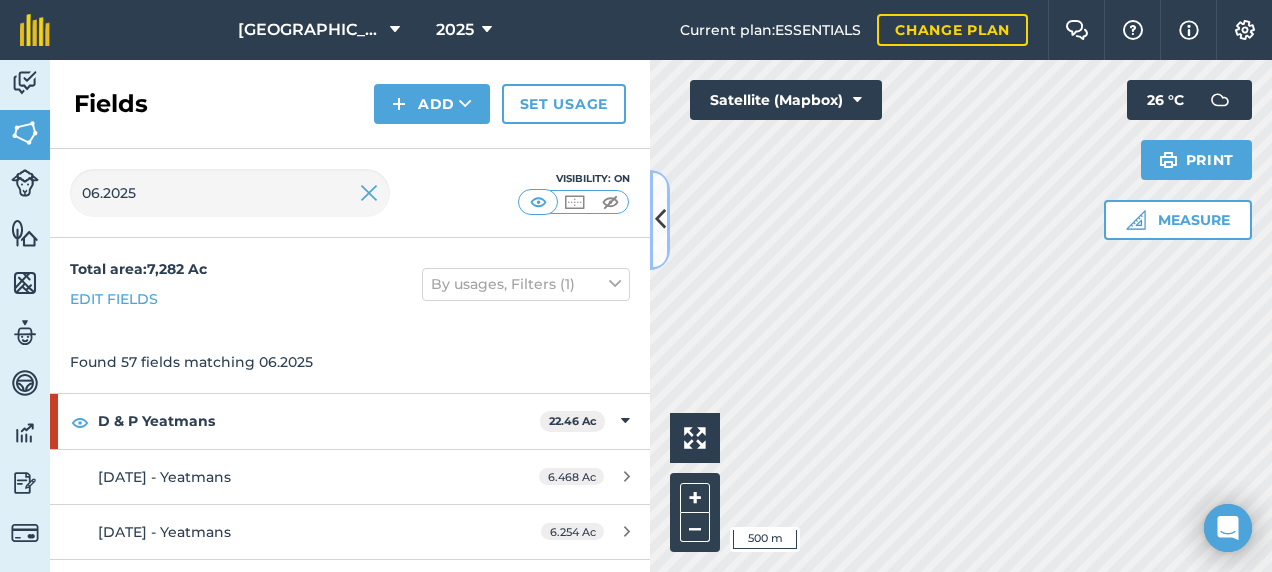 click at bounding box center (660, 219) 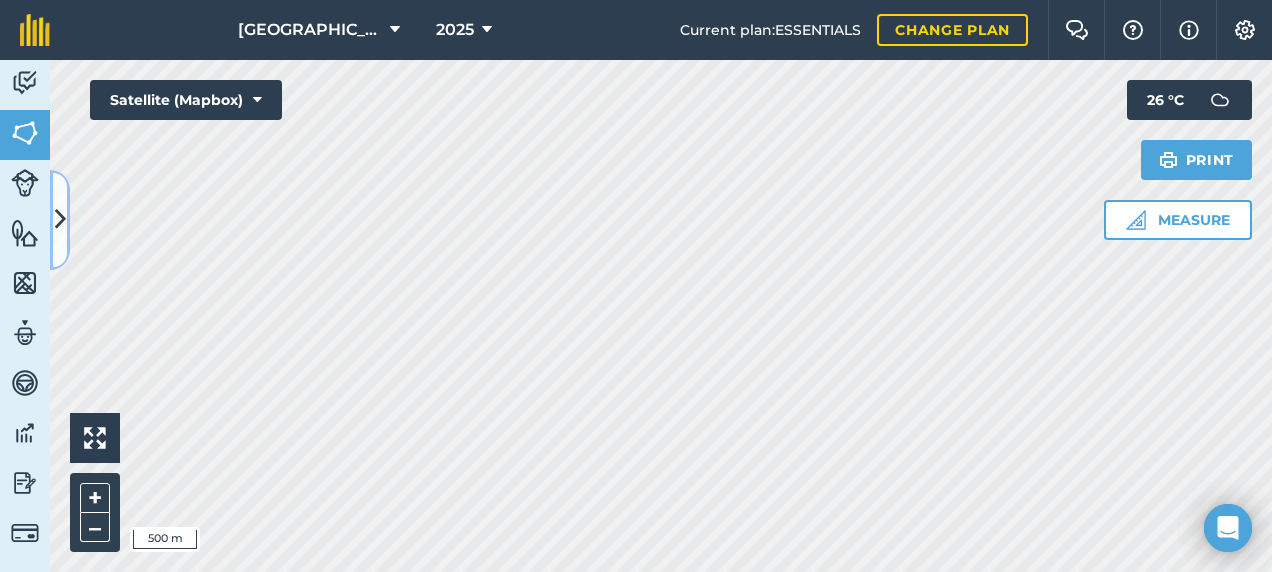 click at bounding box center (60, 219) 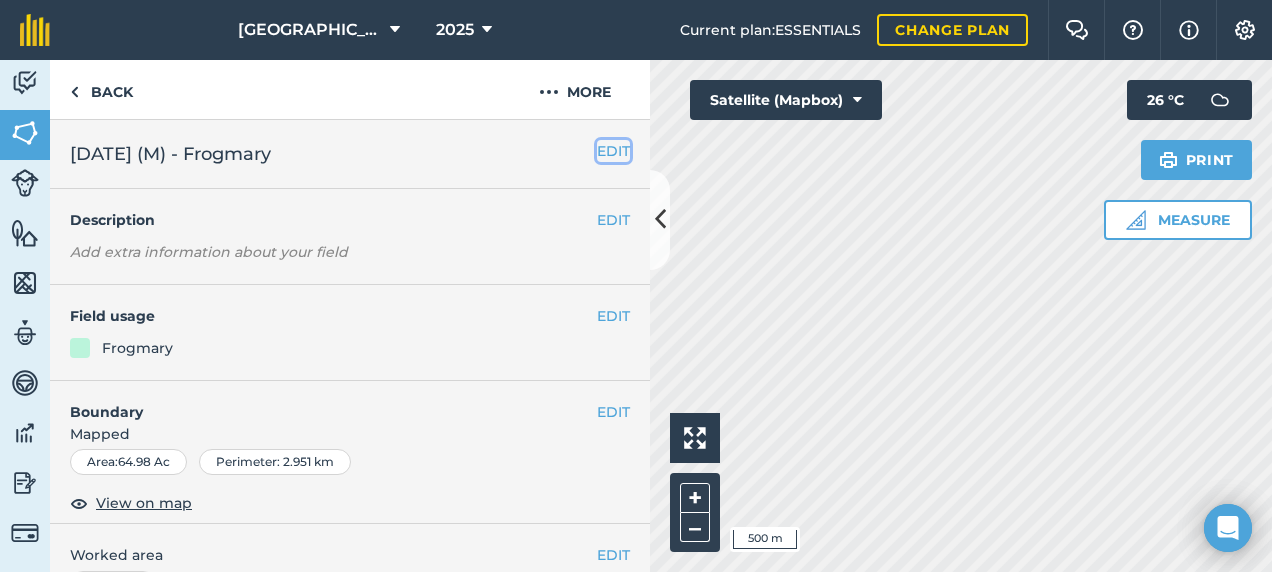 click on "EDIT" at bounding box center (613, 151) 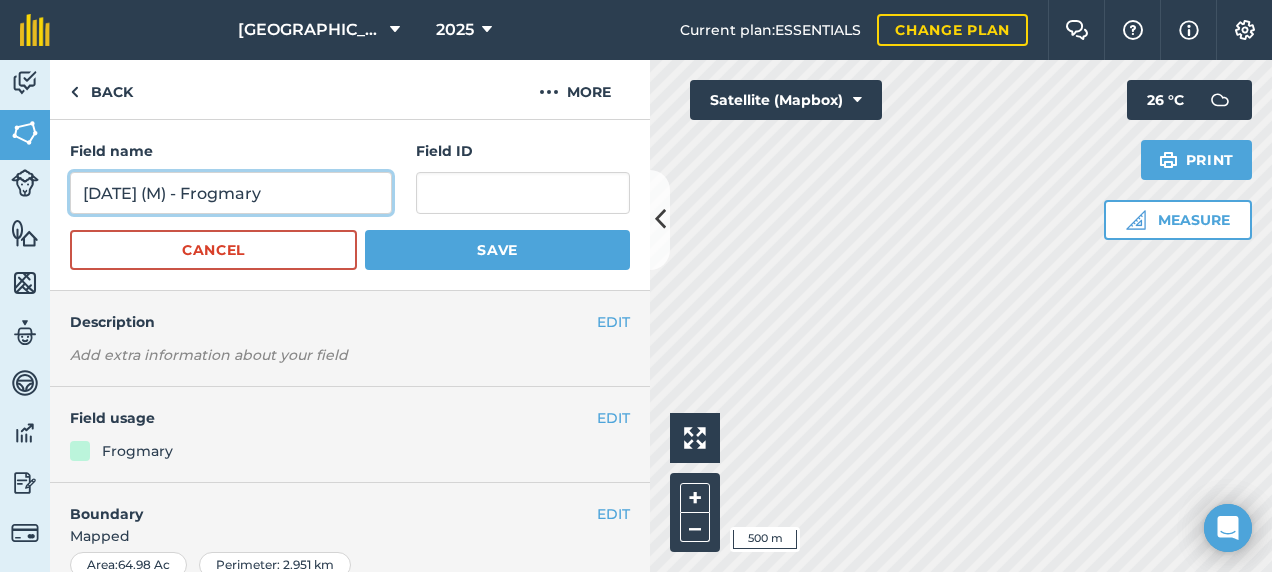 click on "[DATE] (M) - Frogmary" at bounding box center [231, 193] 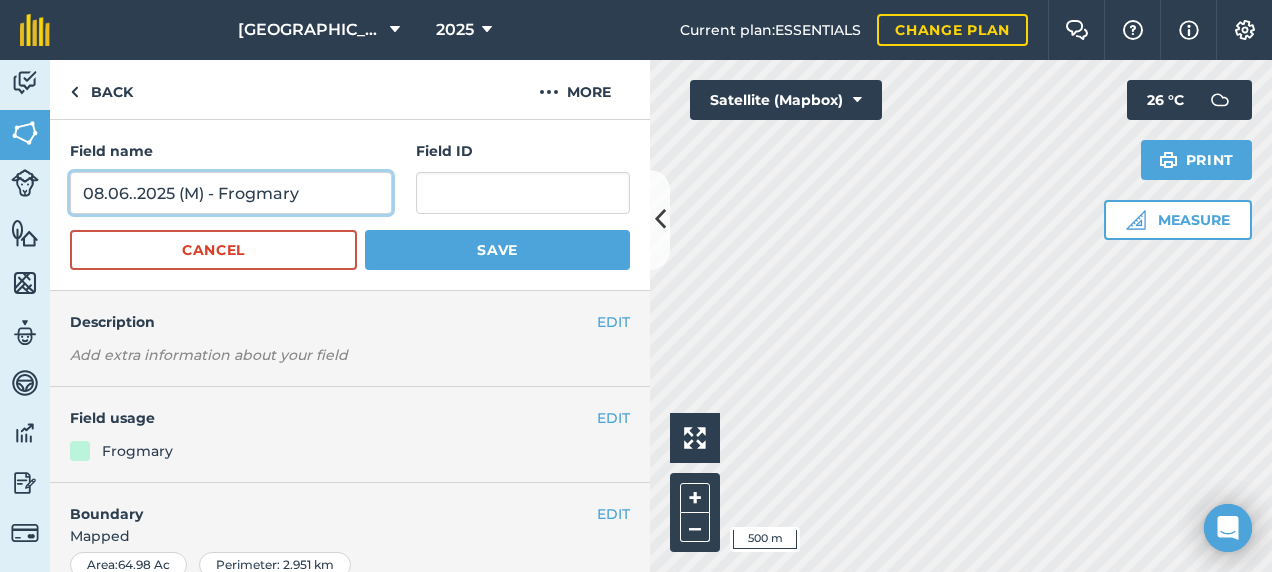 type on "08.06..2025 (M) - Frogmary" 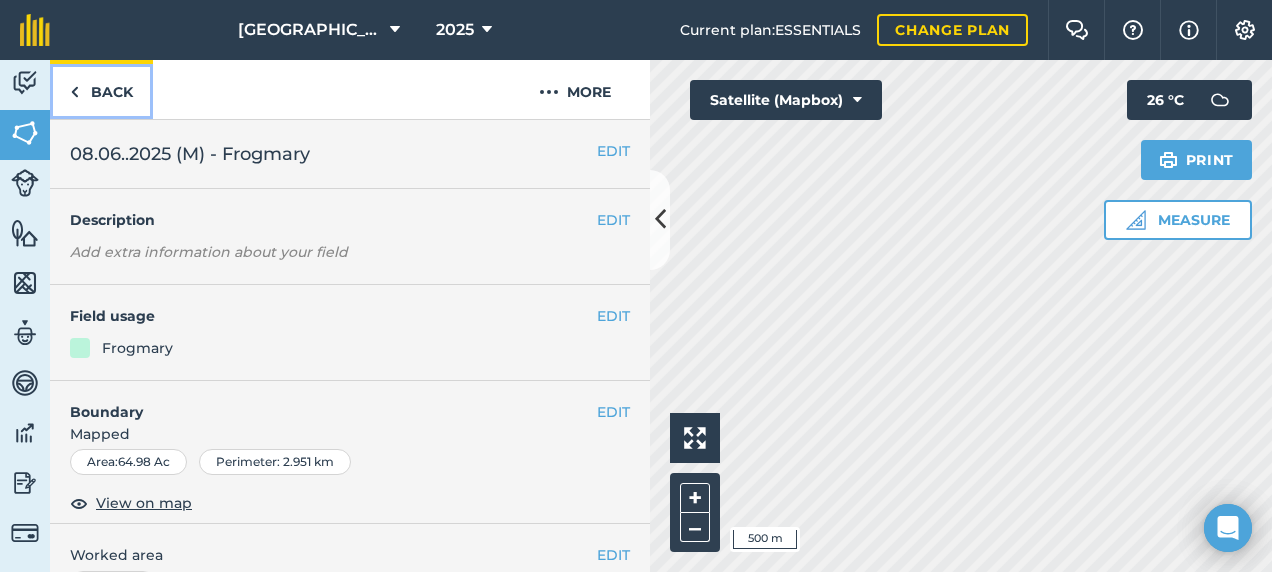 click on "Back" at bounding box center [101, 89] 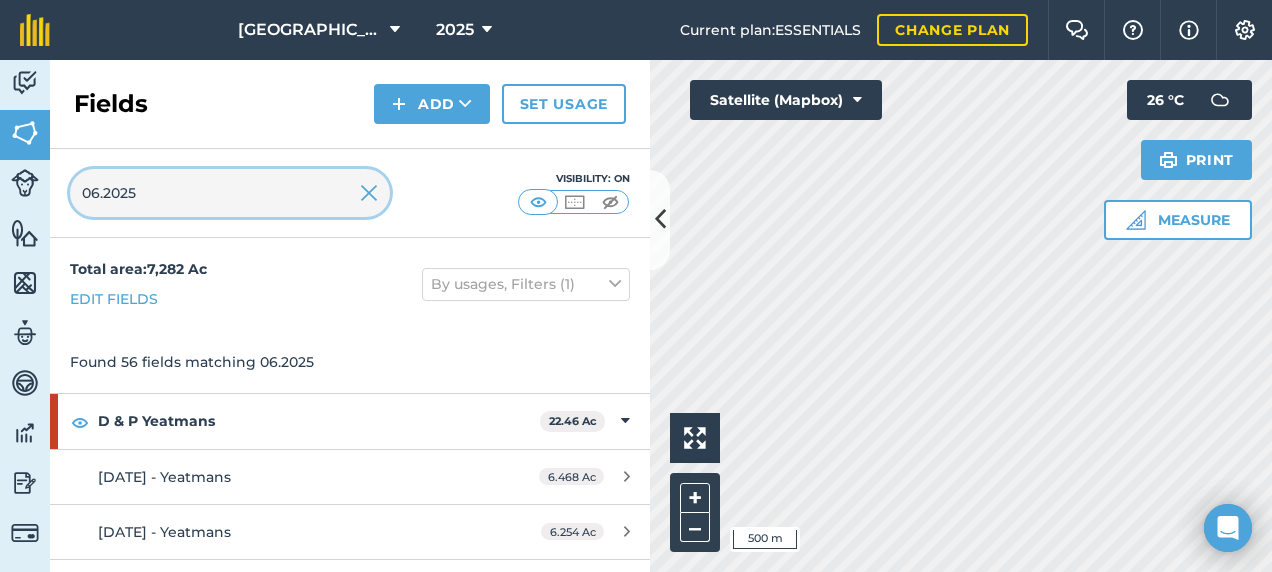 drag, startPoint x: 148, startPoint y: 191, endPoint x: -4, endPoint y: 249, distance: 162.6899 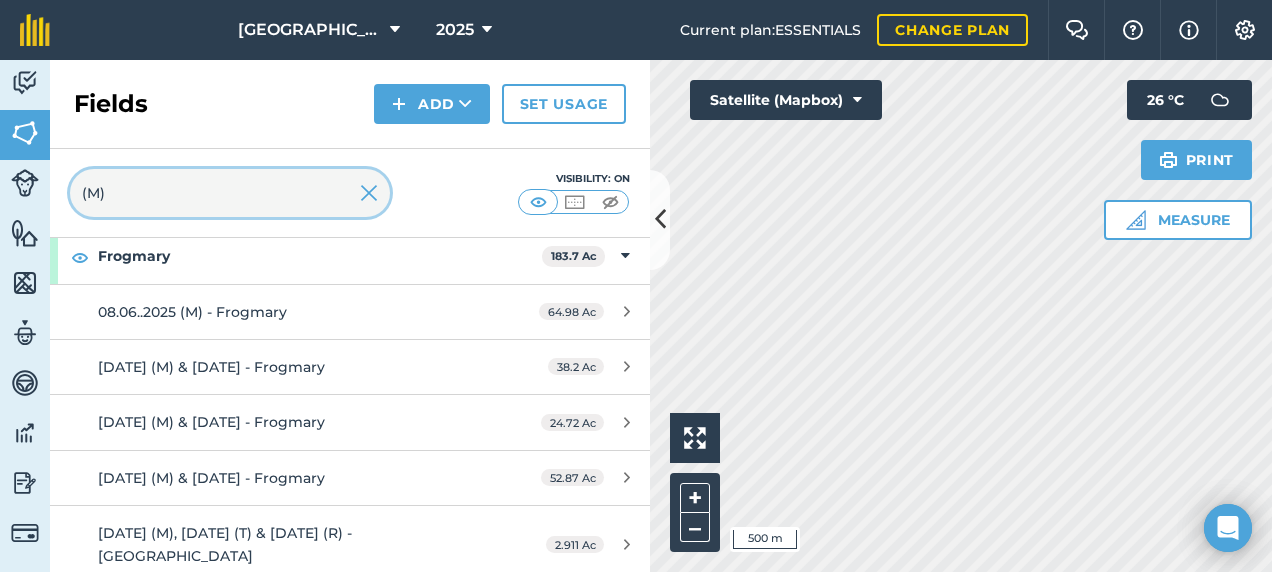 scroll, scrollTop: 173, scrollLeft: 0, axis: vertical 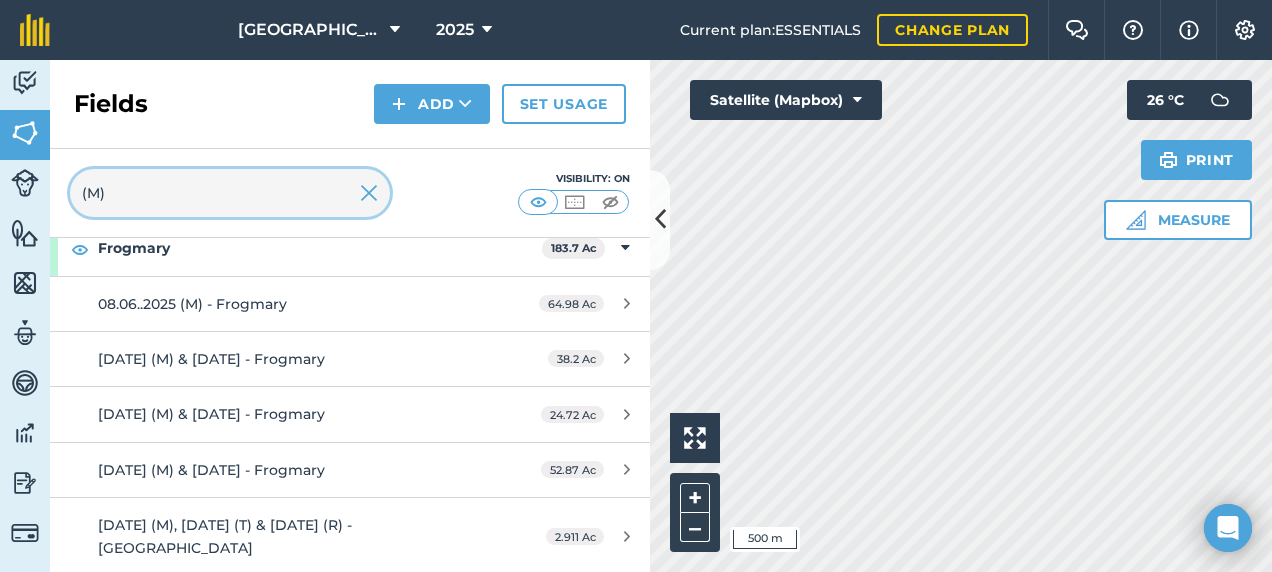 drag, startPoint x: 106, startPoint y: 186, endPoint x: 66, endPoint y: 196, distance: 41.231056 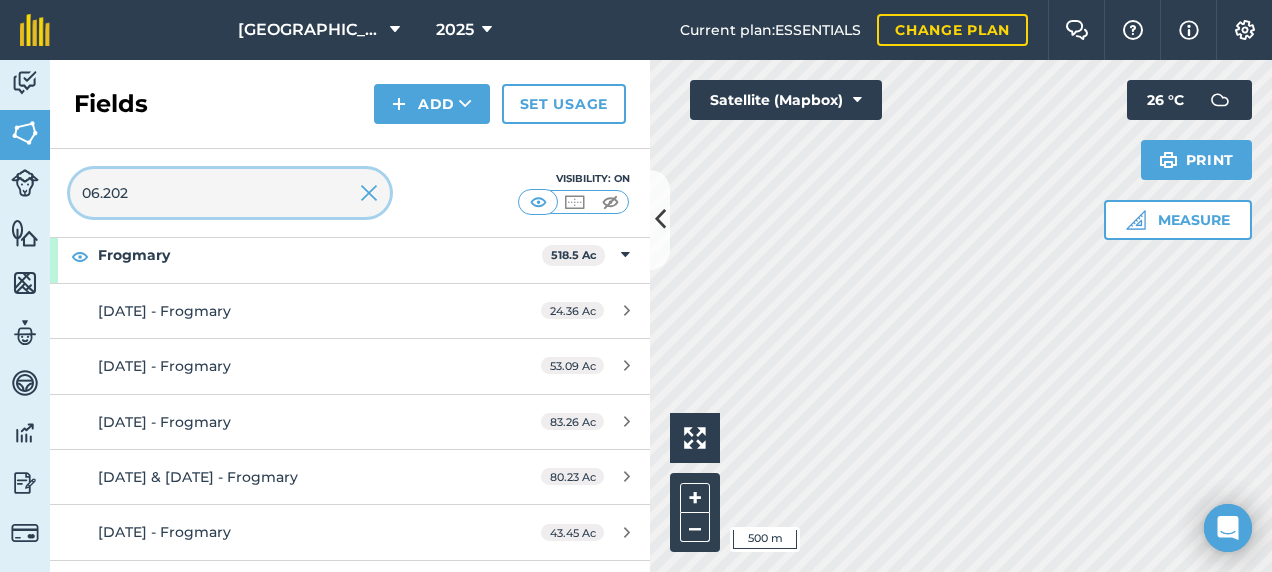 type on "06.2025" 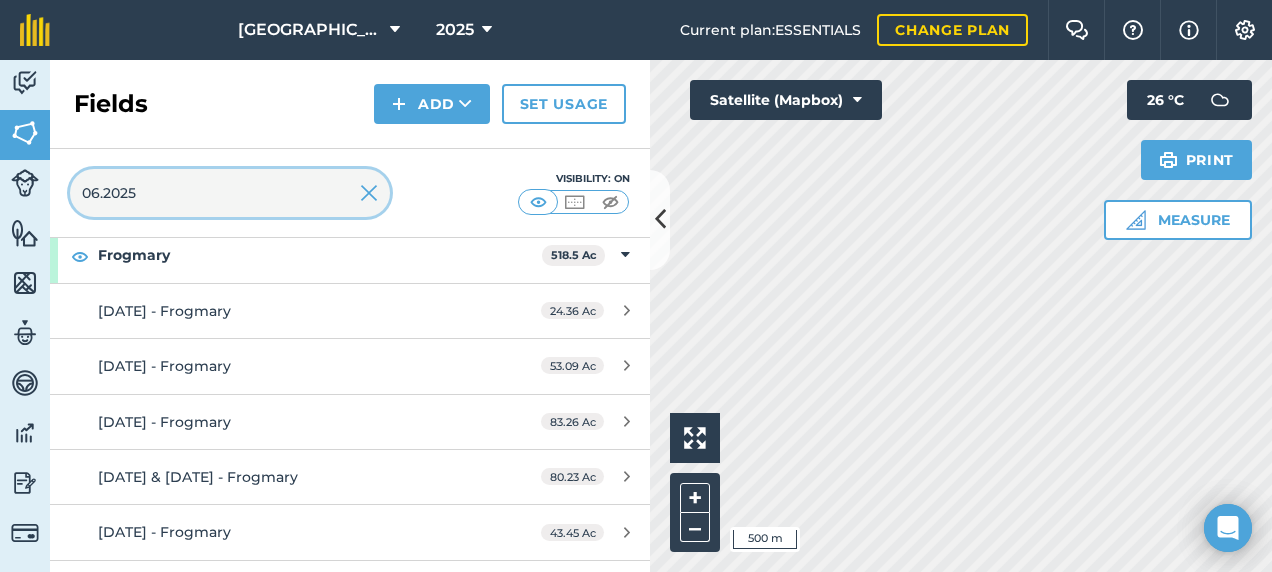 scroll, scrollTop: 614, scrollLeft: 0, axis: vertical 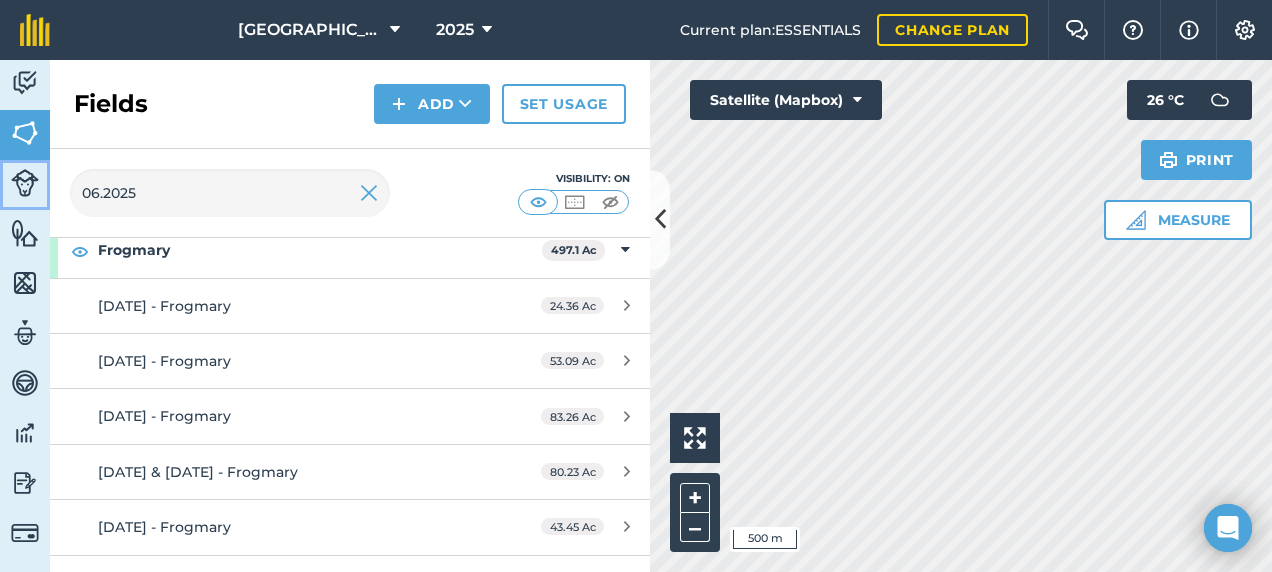 click at bounding box center [25, 183] 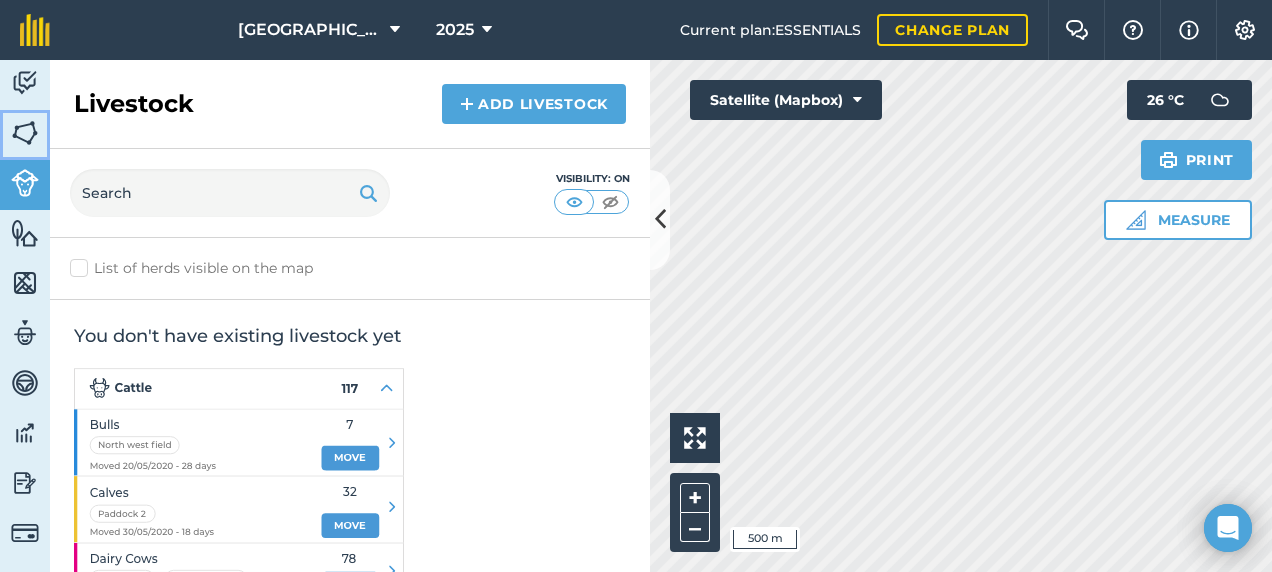 click at bounding box center (25, 133) 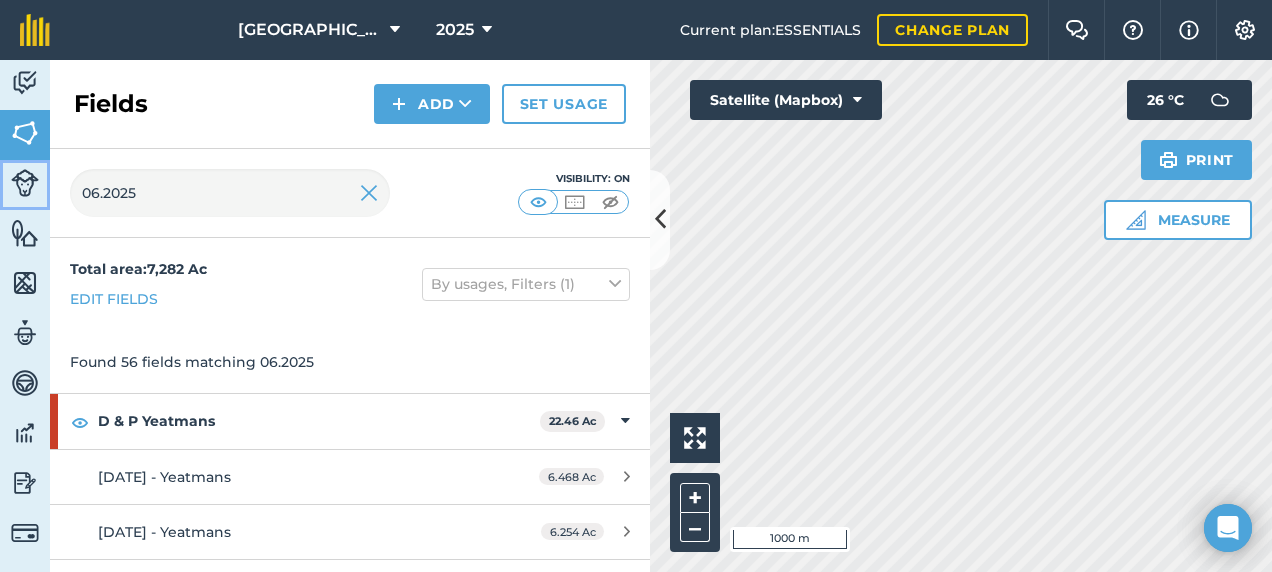 click on "Livestock" at bounding box center [25, 185] 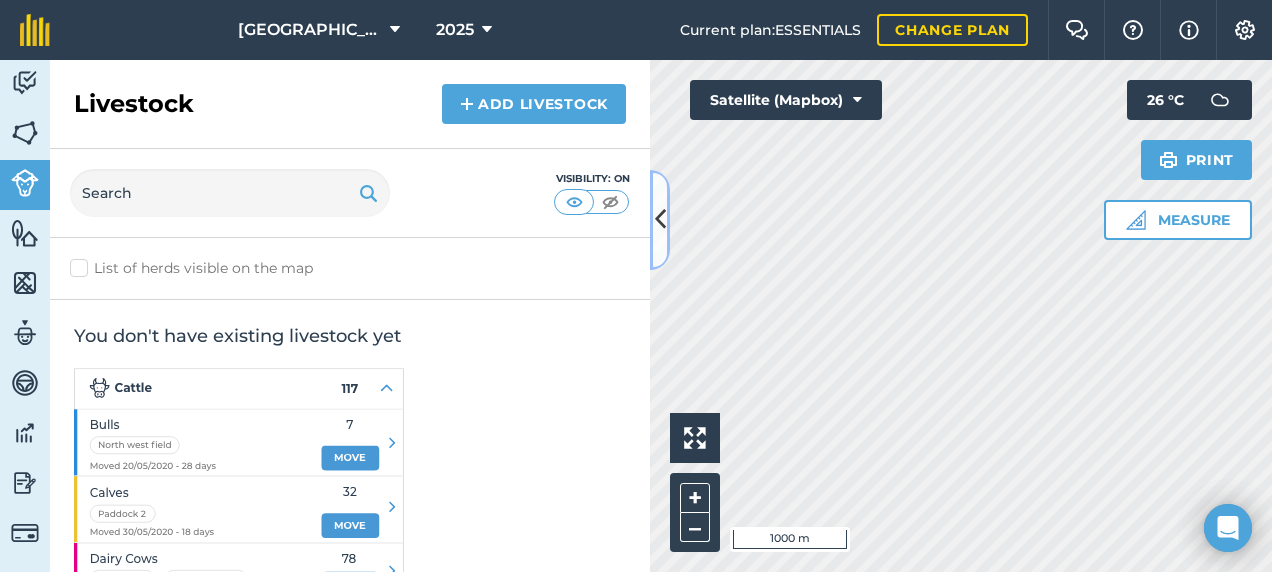 click at bounding box center [660, 219] 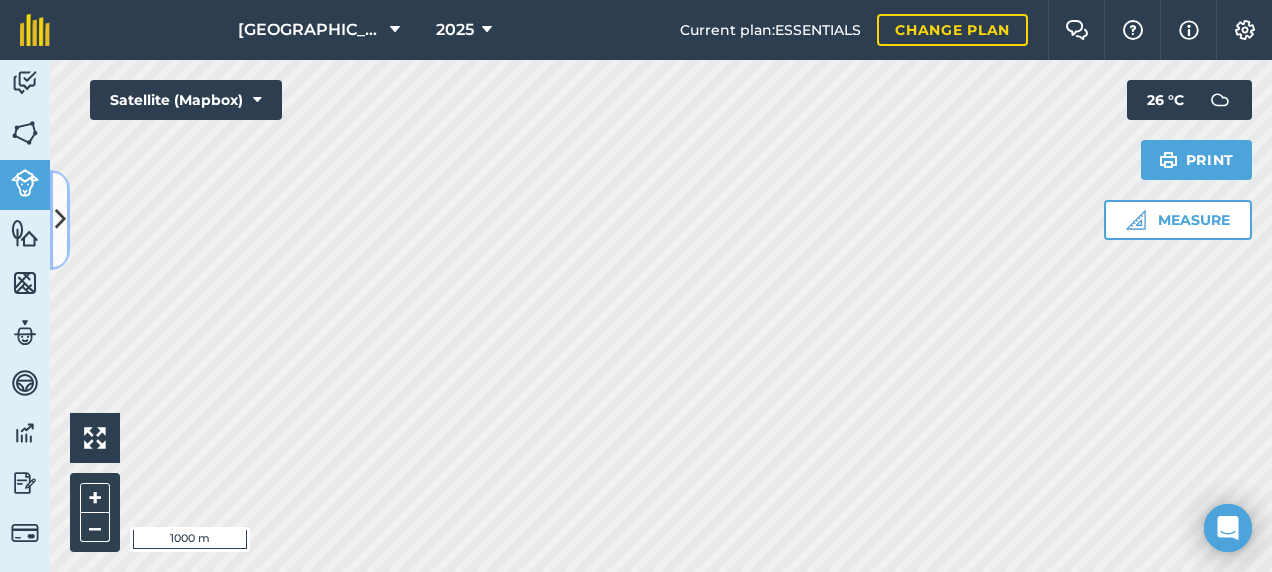 click at bounding box center [60, 219] 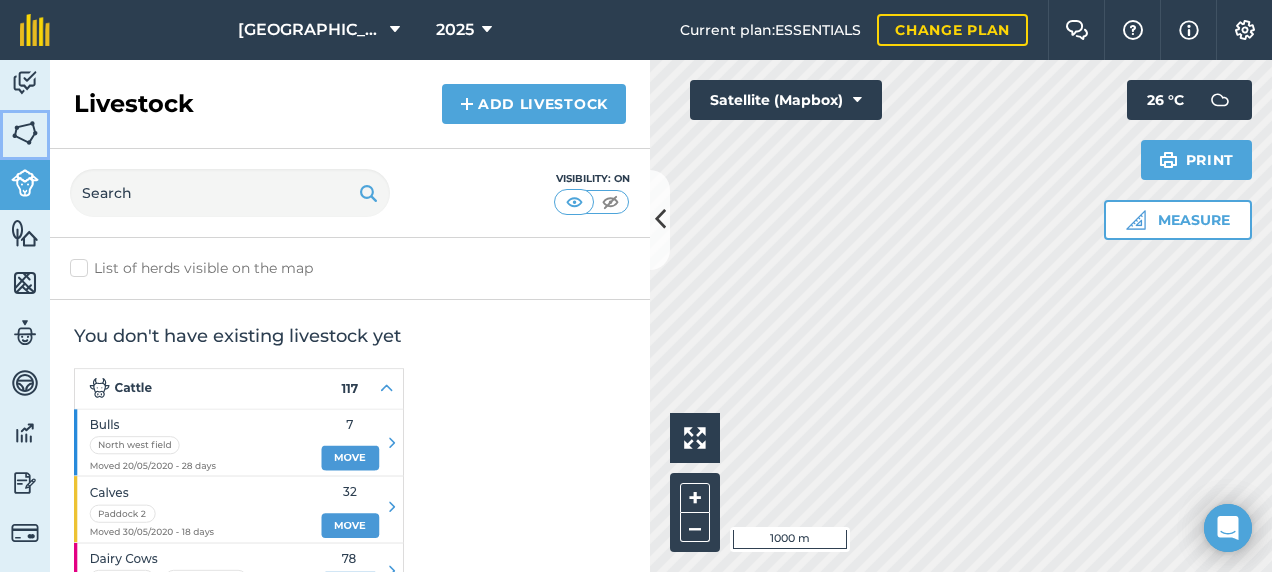 click at bounding box center (25, 133) 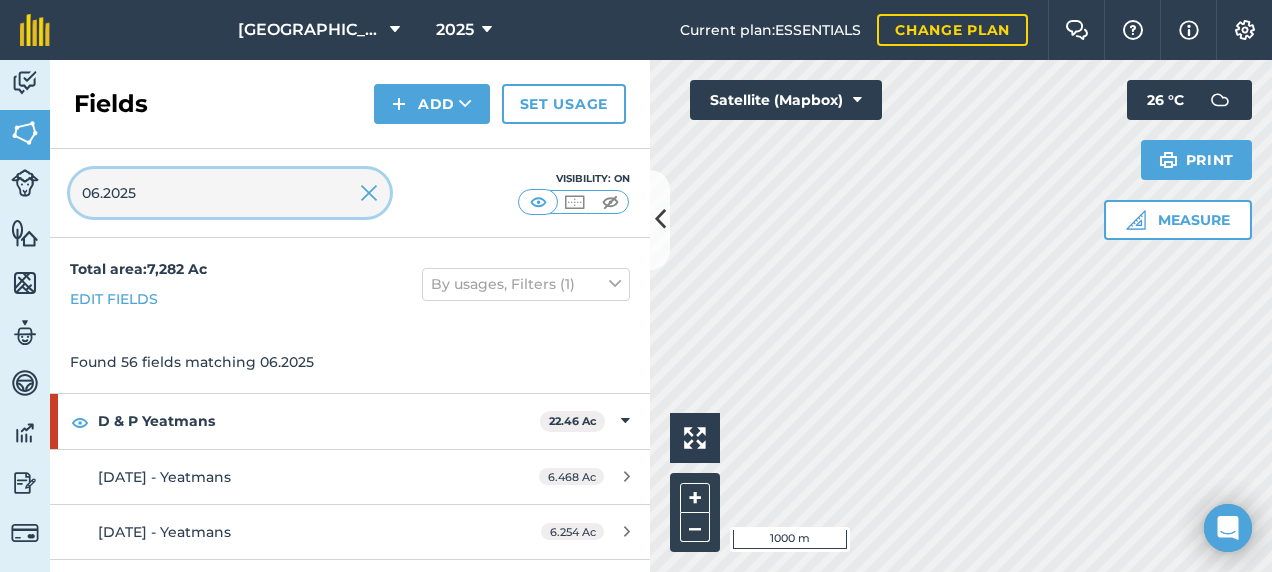 drag, startPoint x: 154, startPoint y: 196, endPoint x: 18, endPoint y: 219, distance: 137.93114 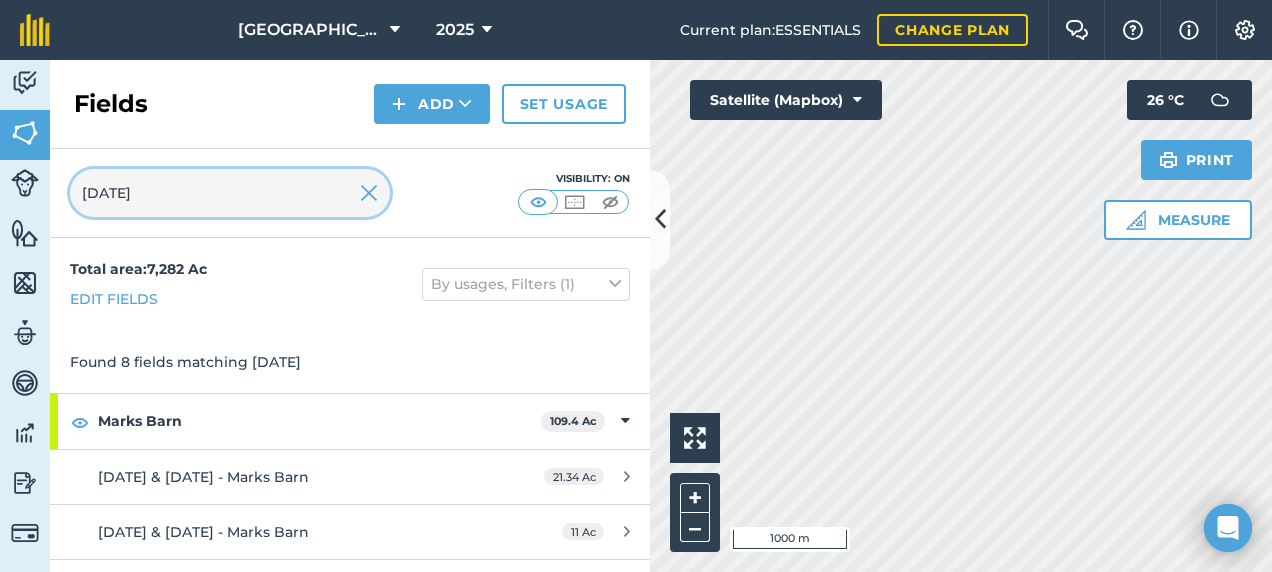 type on "[DATE]" 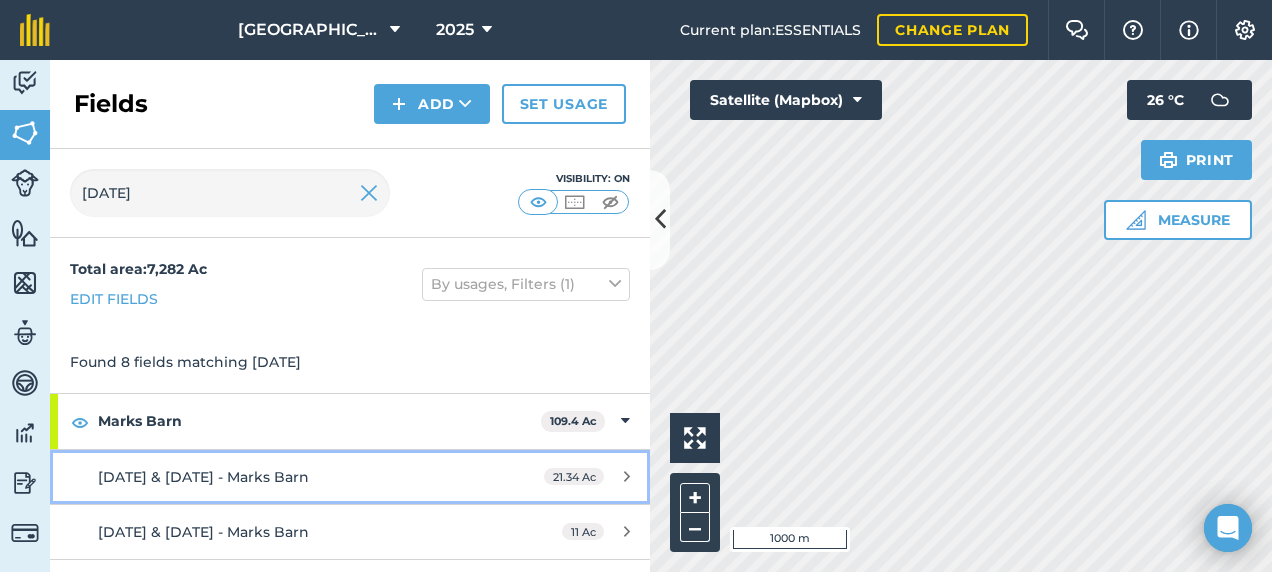 click on "[DATE] & [DATE] - [GEOGRAPHIC_DATA] 21.34   Ac" at bounding box center (350, 477) 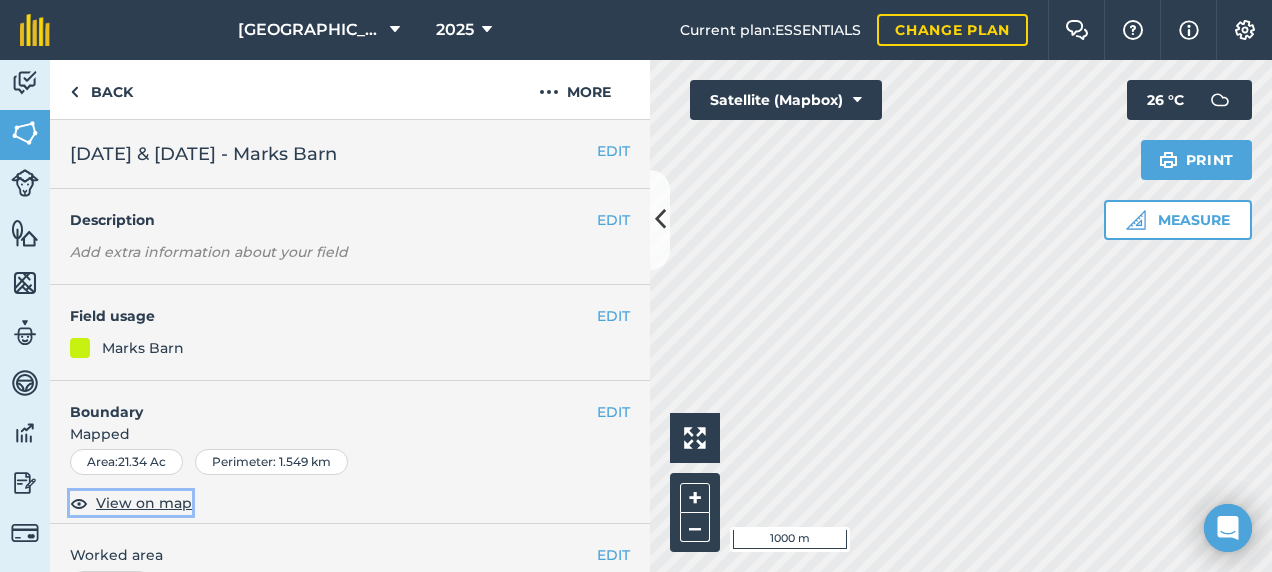 click on "View on map" at bounding box center [144, 503] 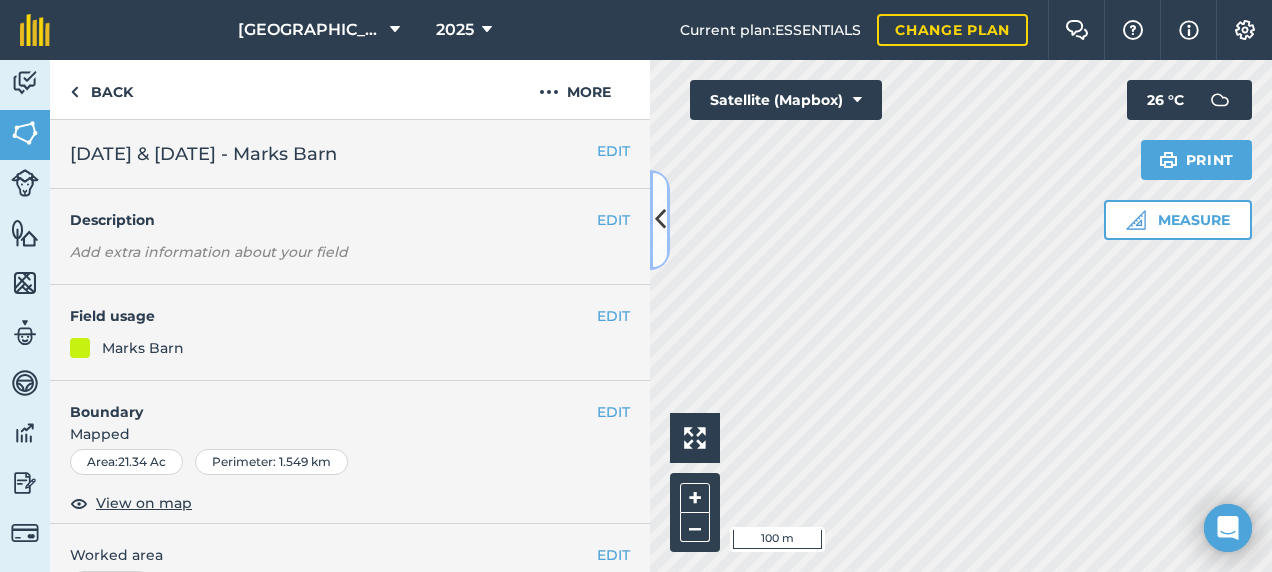click at bounding box center (660, 219) 